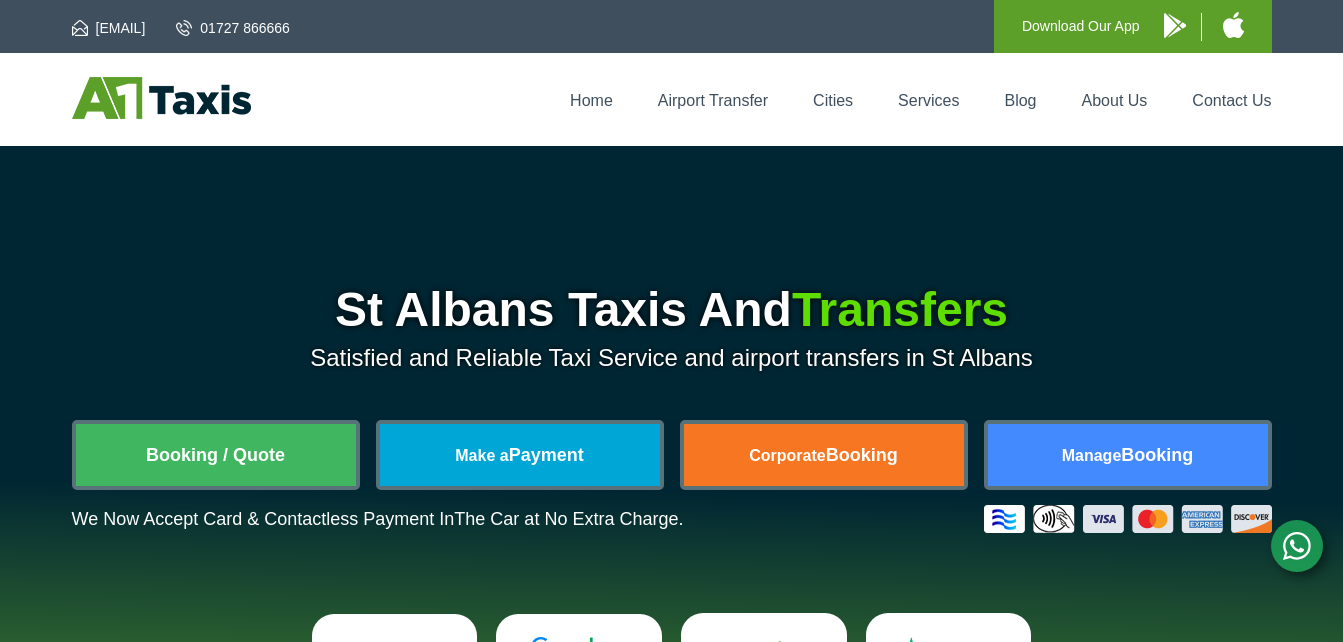 scroll, scrollTop: 0, scrollLeft: 0, axis: both 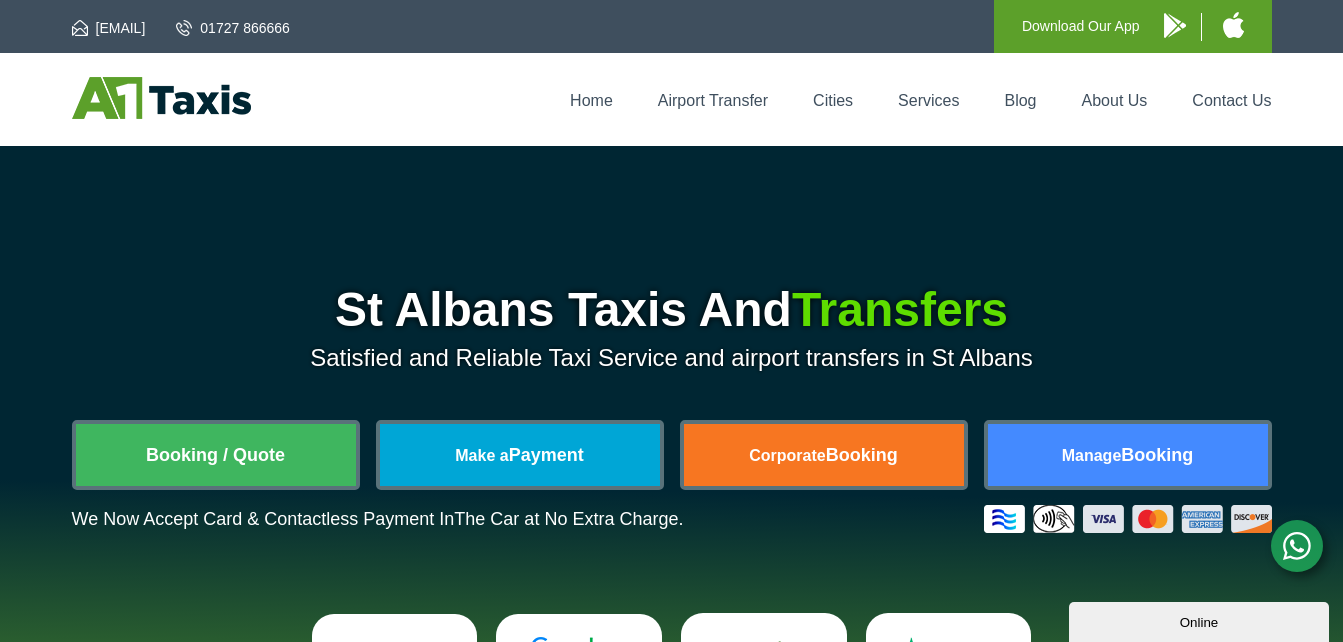 click on "Booking / Quote" at bounding box center [216, 455] 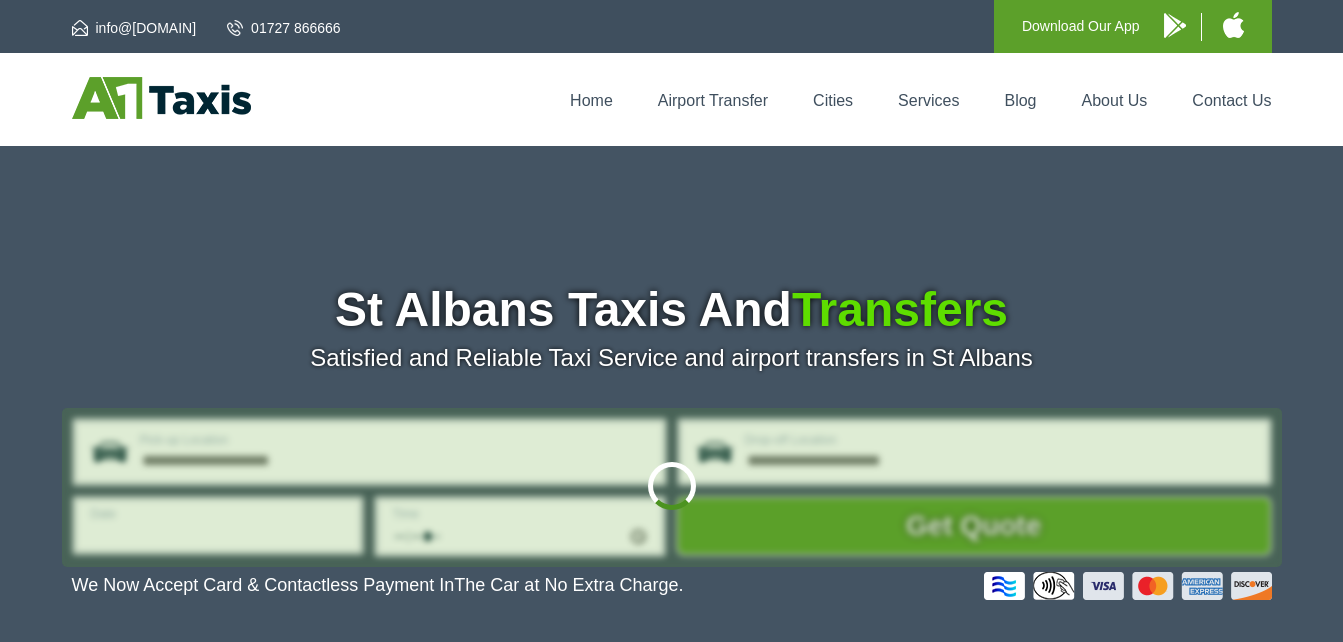 scroll, scrollTop: 0, scrollLeft: 0, axis: both 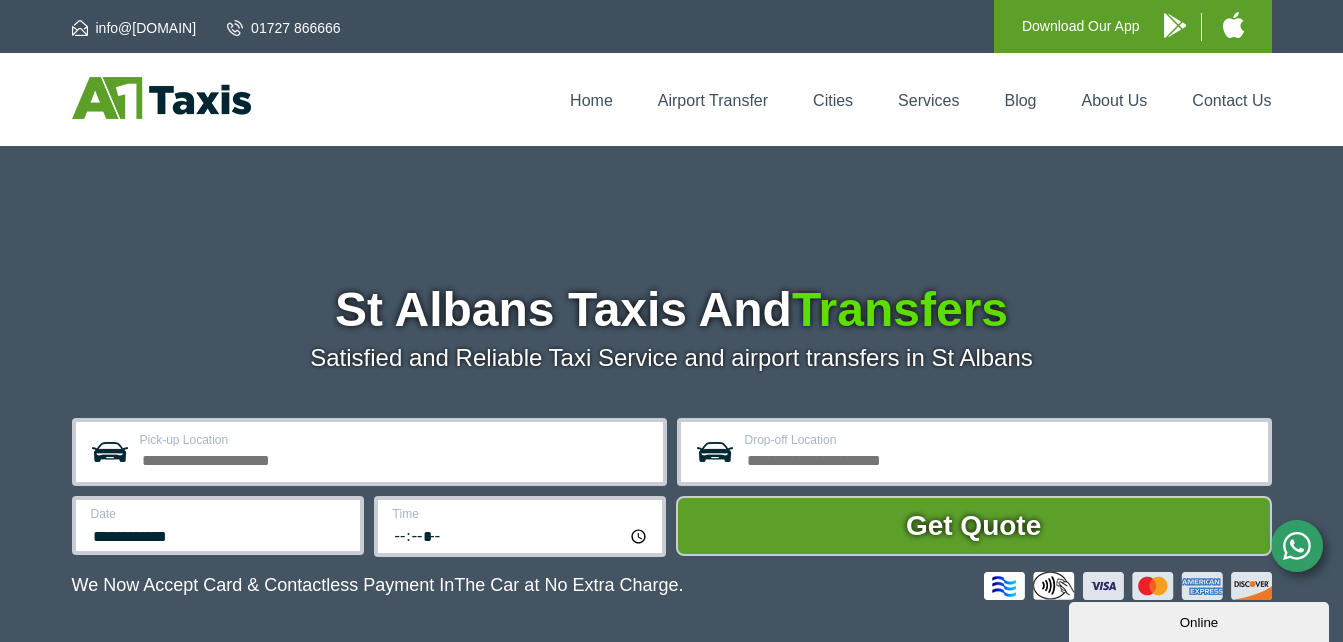 click on "Pick-up Location" at bounding box center (395, 458) 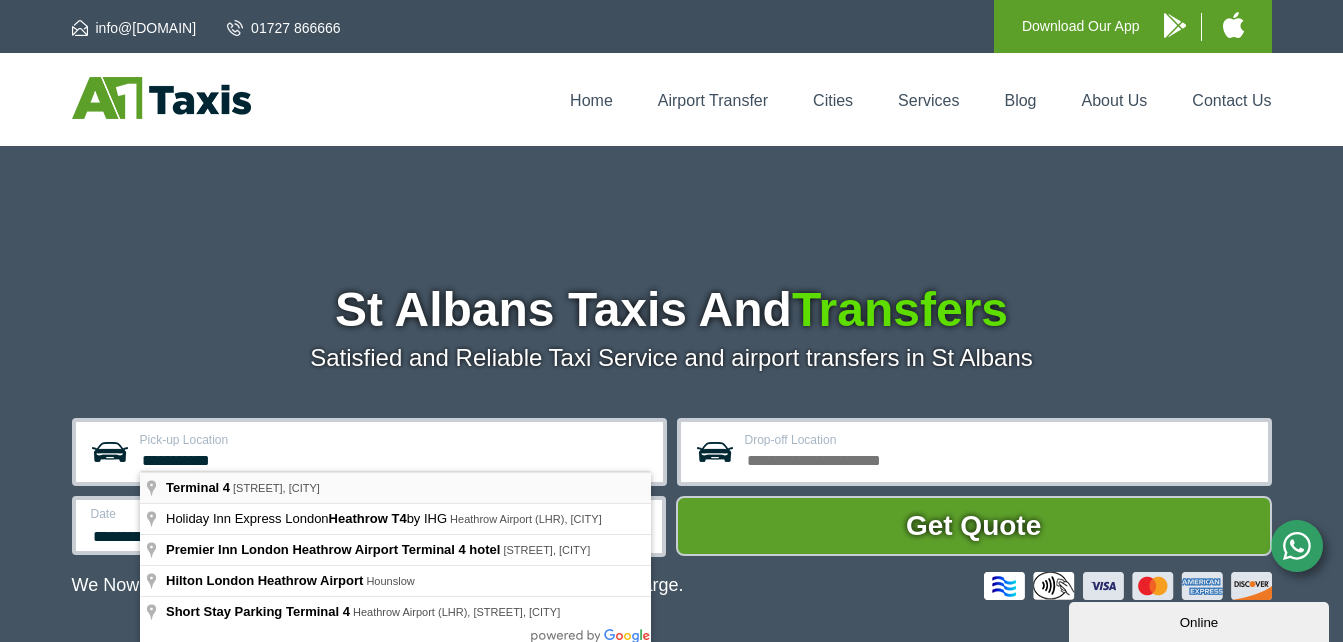 type on "**********" 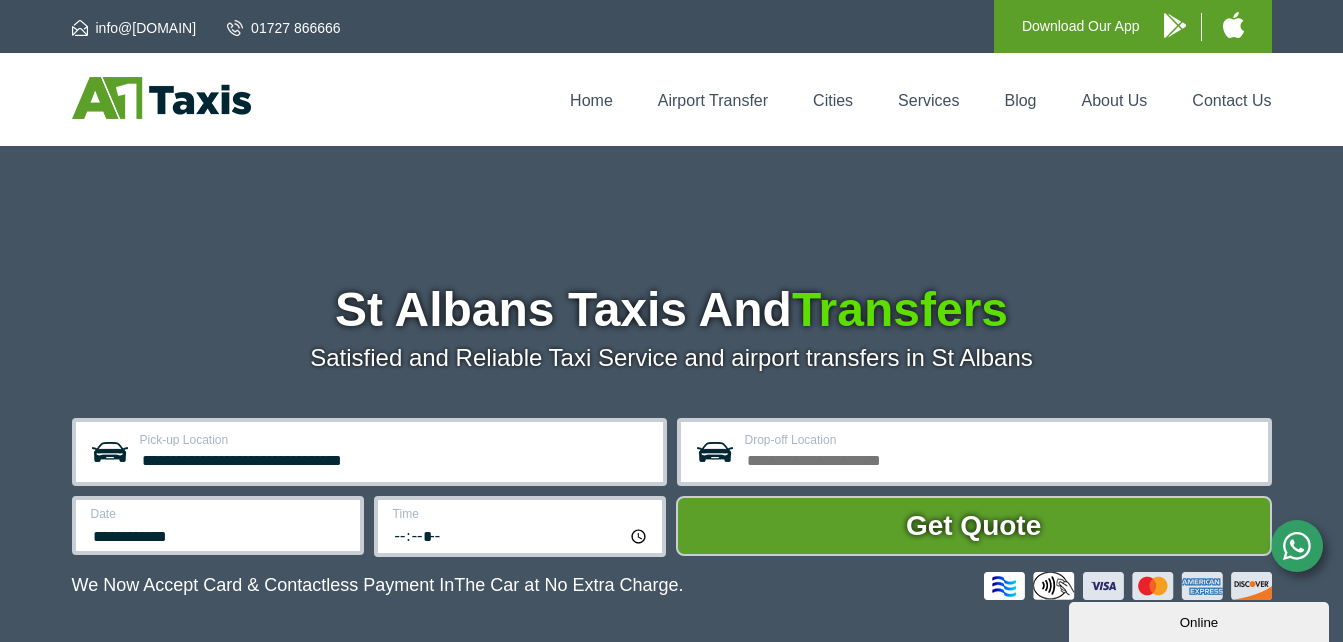 click on "Drop-off Location" at bounding box center (1000, 458) 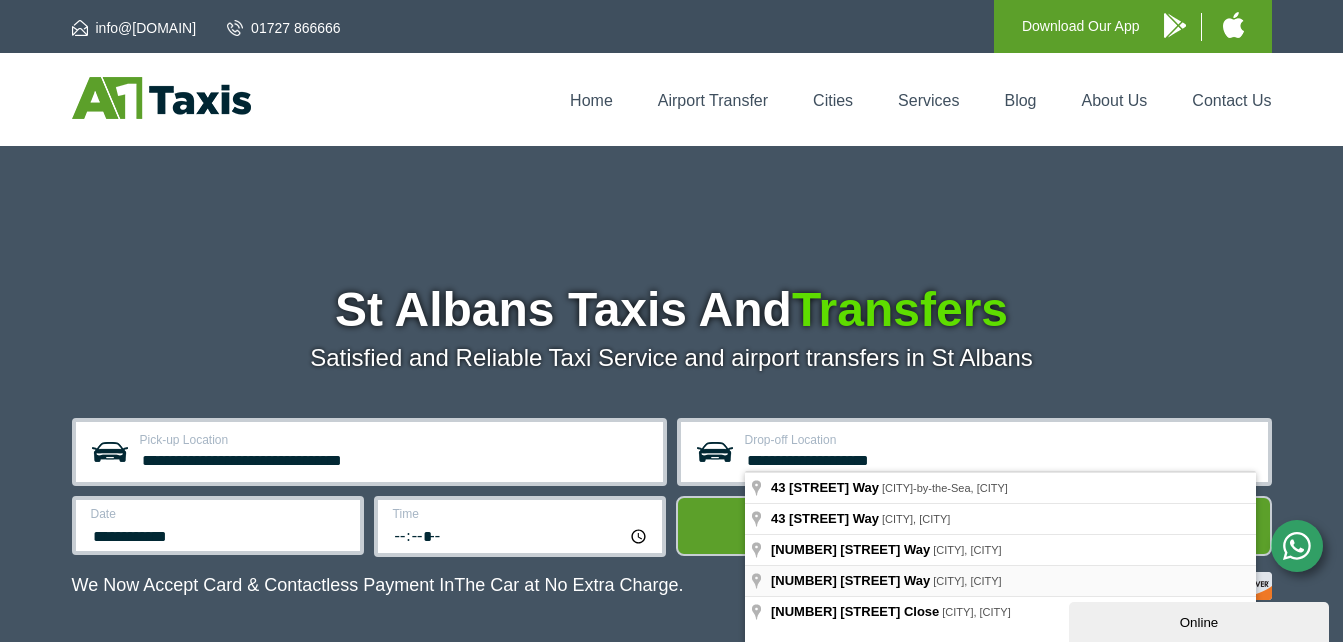 type on "**********" 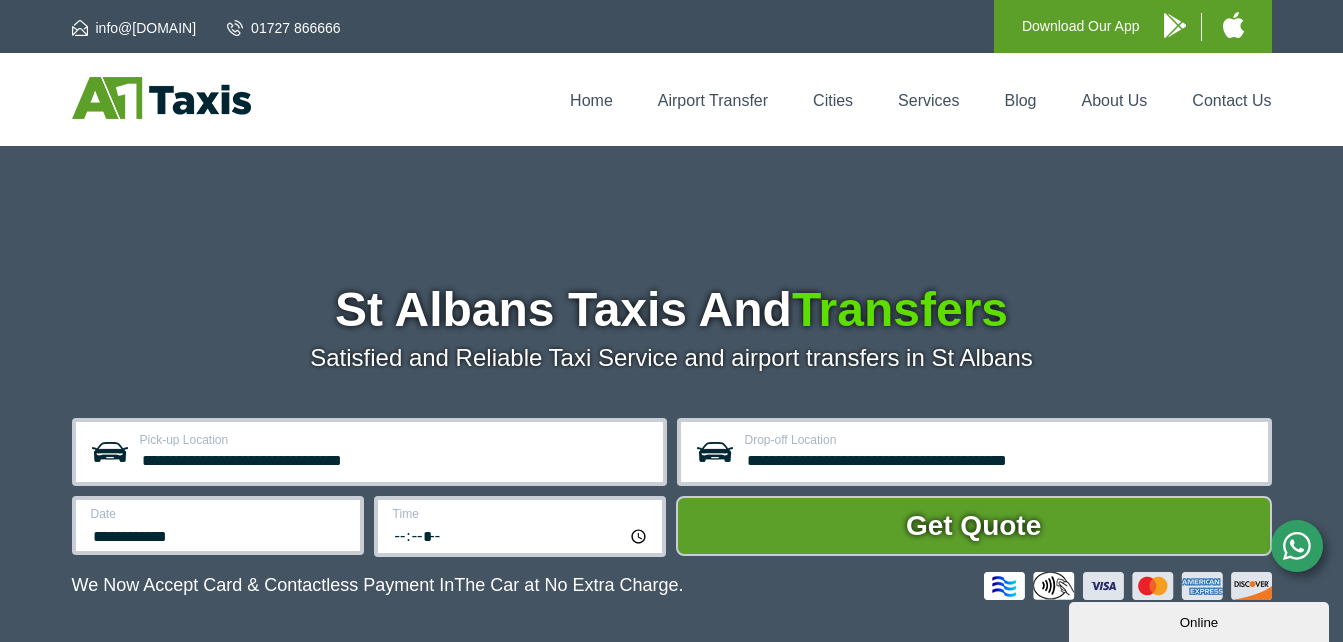 scroll, scrollTop: 192, scrollLeft: 0, axis: vertical 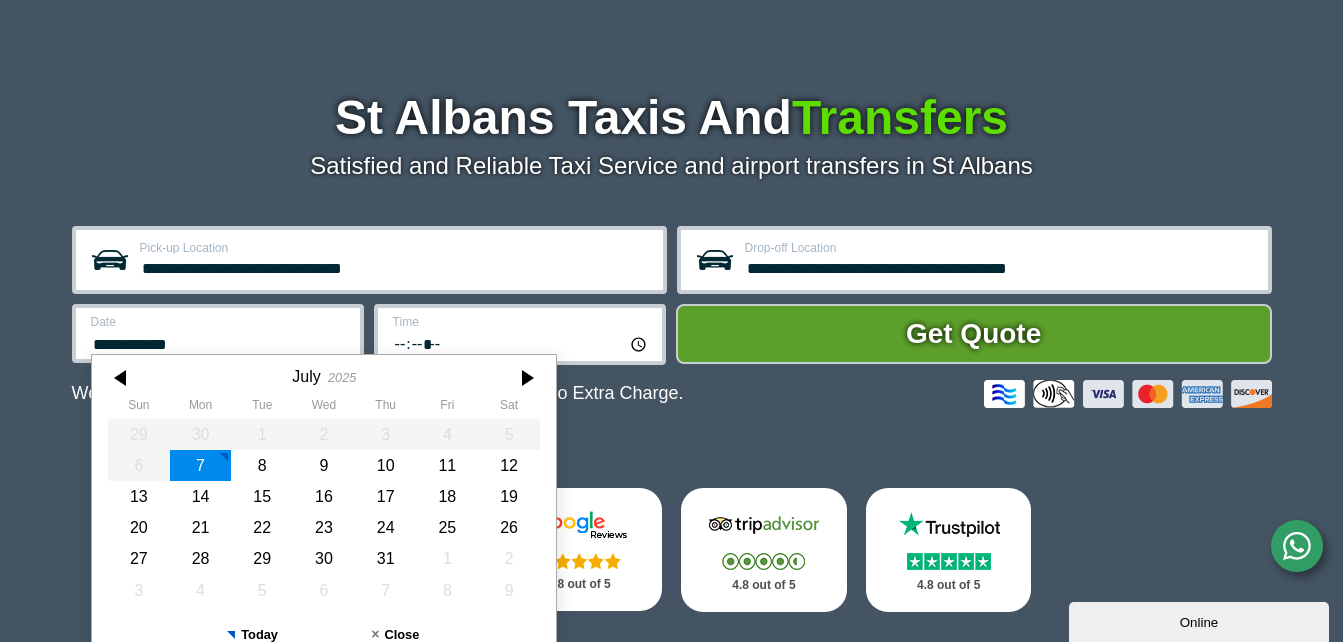 click on "**********" at bounding box center (369, 260) 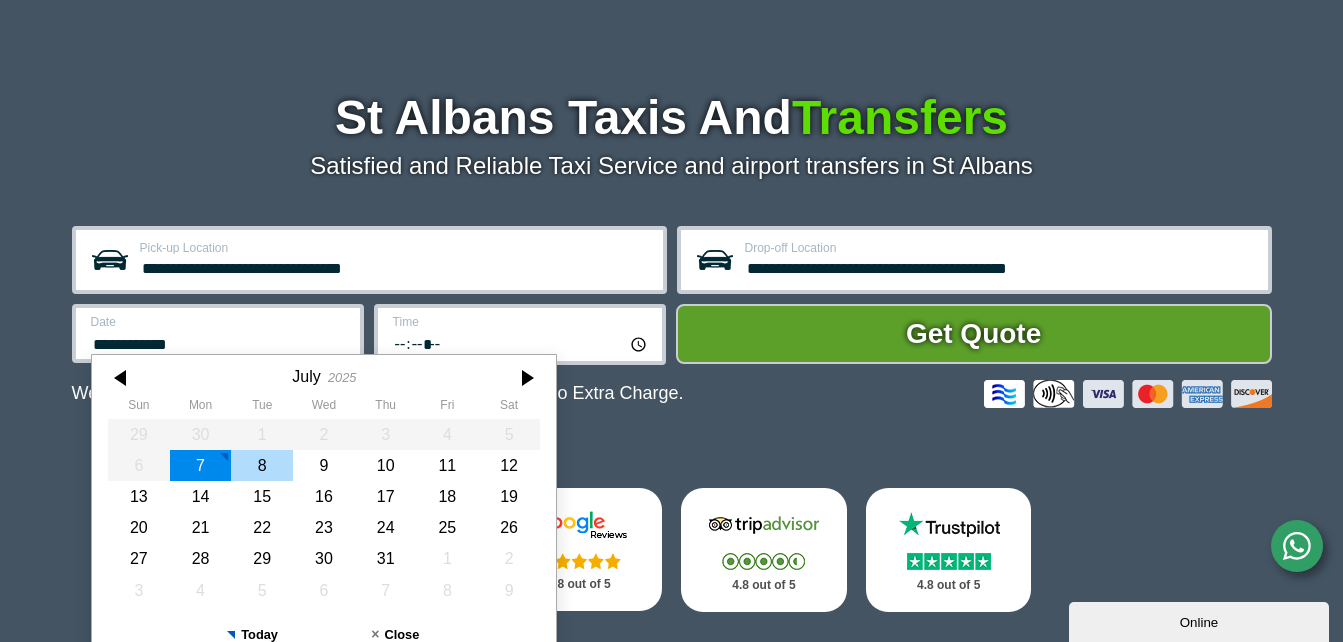 click on "8" at bounding box center (262, 465) 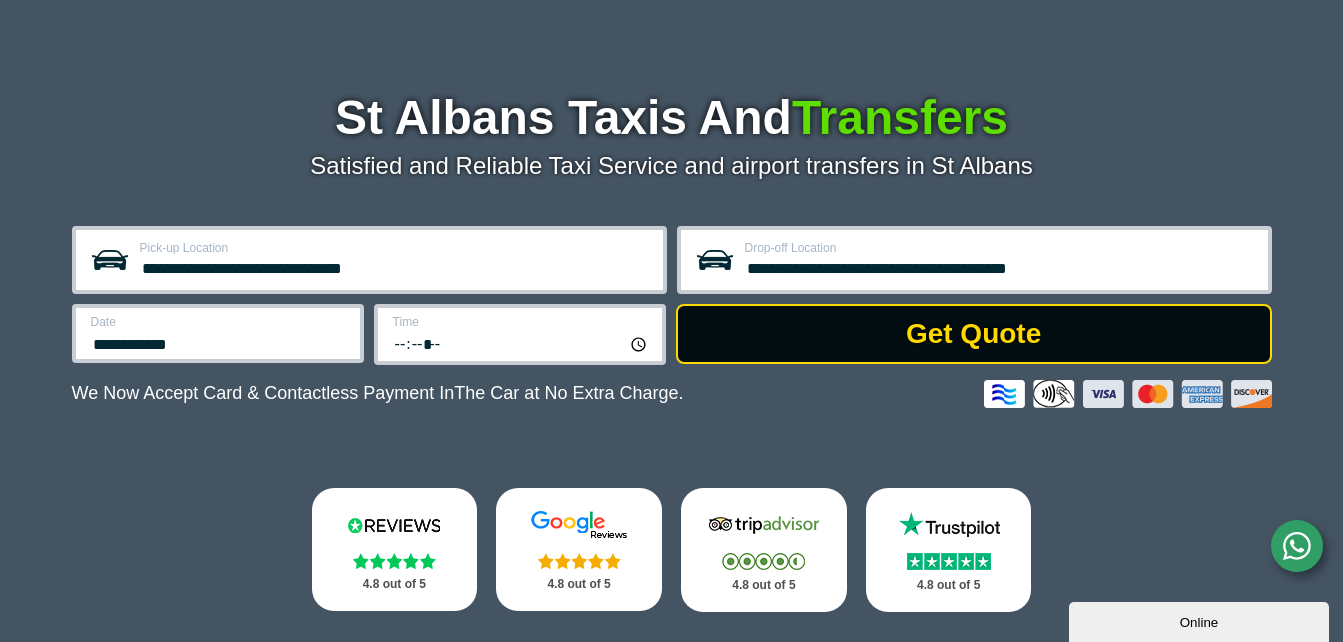 click on "Get Quote" at bounding box center [974, 334] 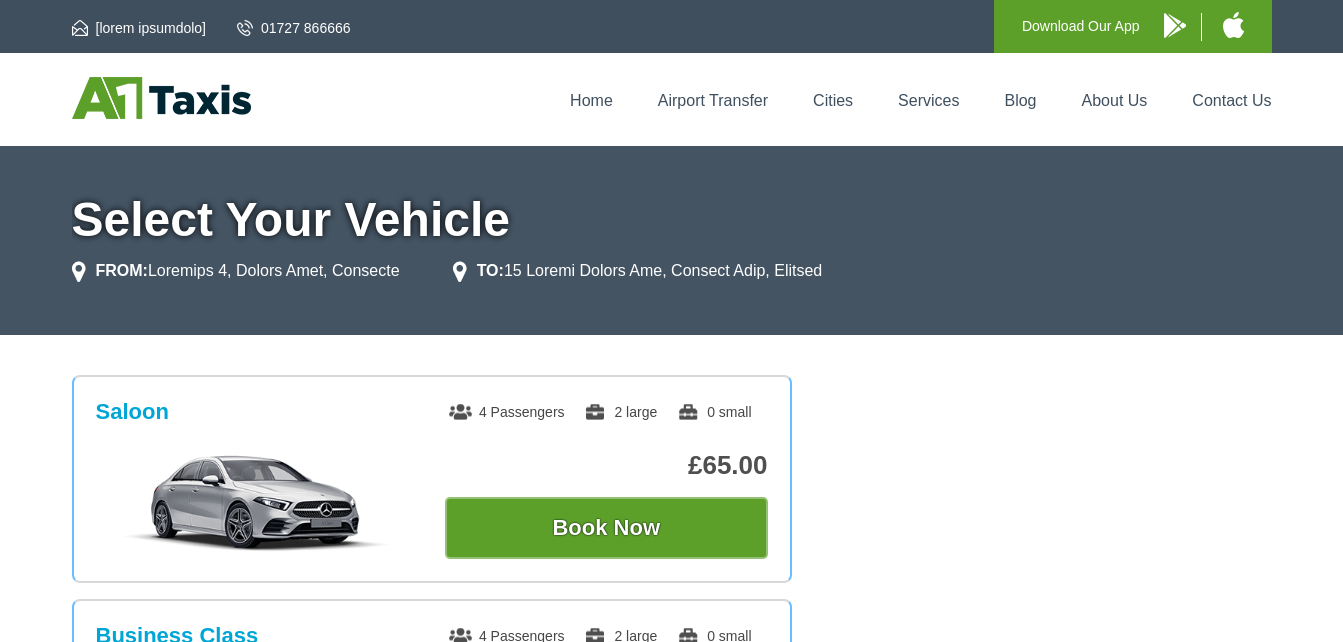 scroll, scrollTop: 0, scrollLeft: 0, axis: both 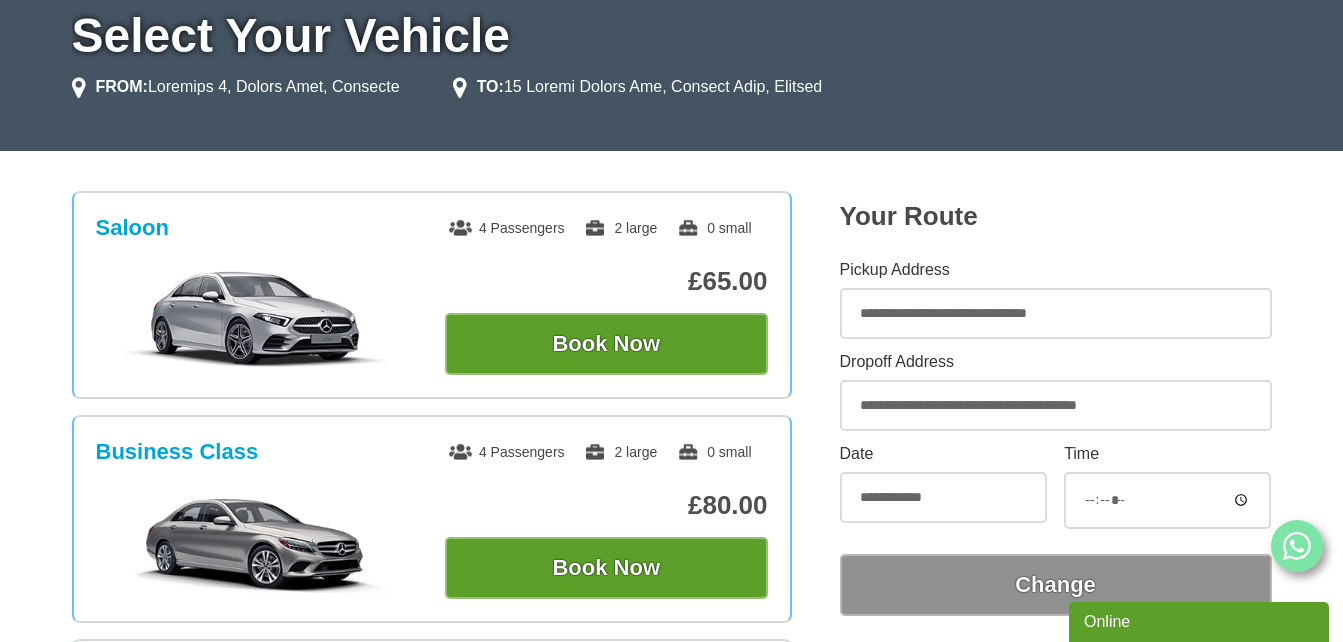 click on "**********" at bounding box center (1056, 313) 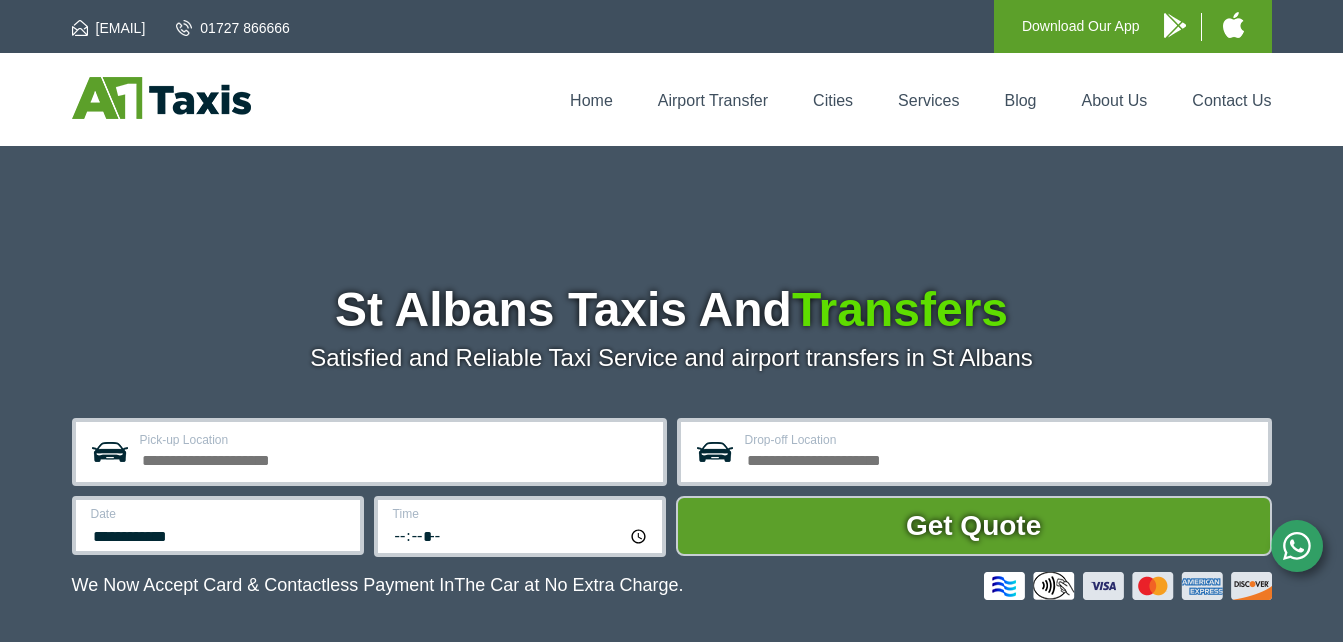 scroll, scrollTop: 192, scrollLeft: 0, axis: vertical 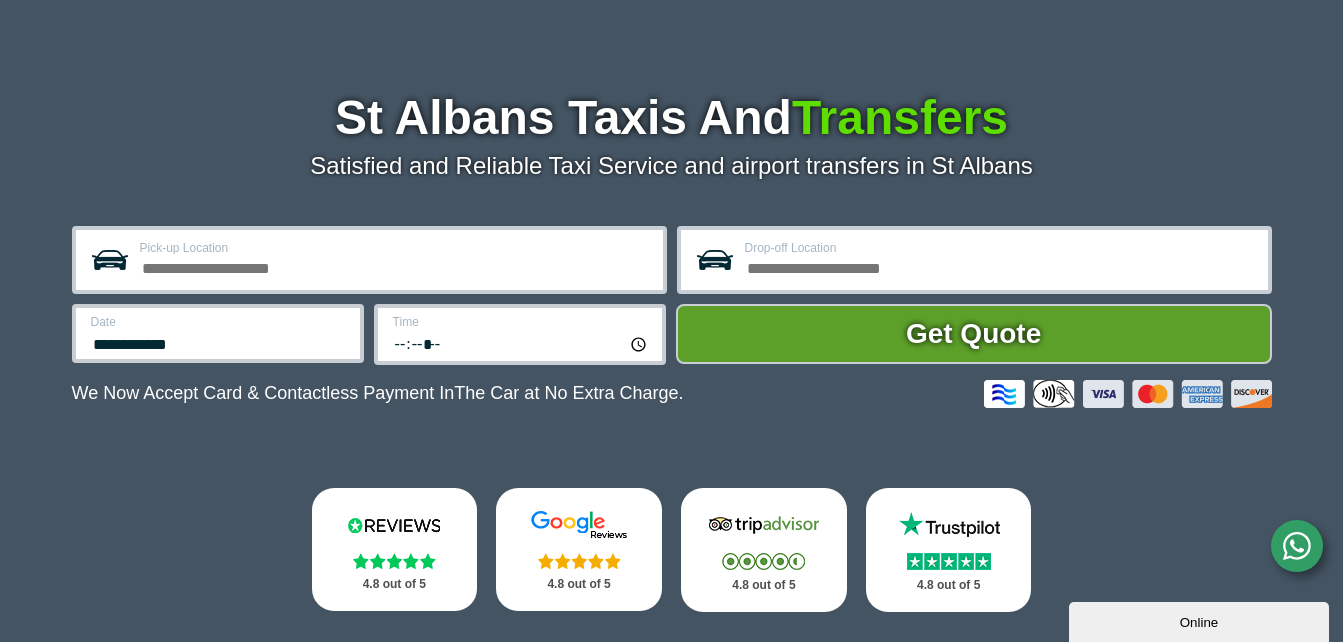 click on "Pick-up Location" at bounding box center [395, 266] 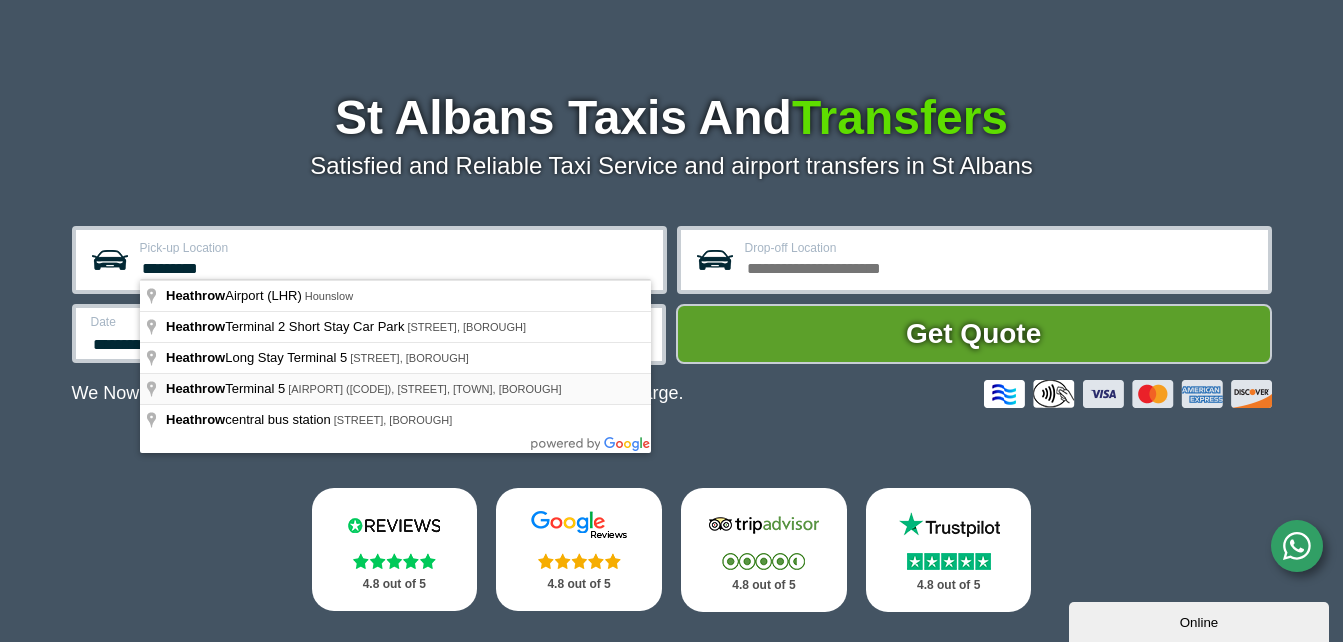 type on "********" 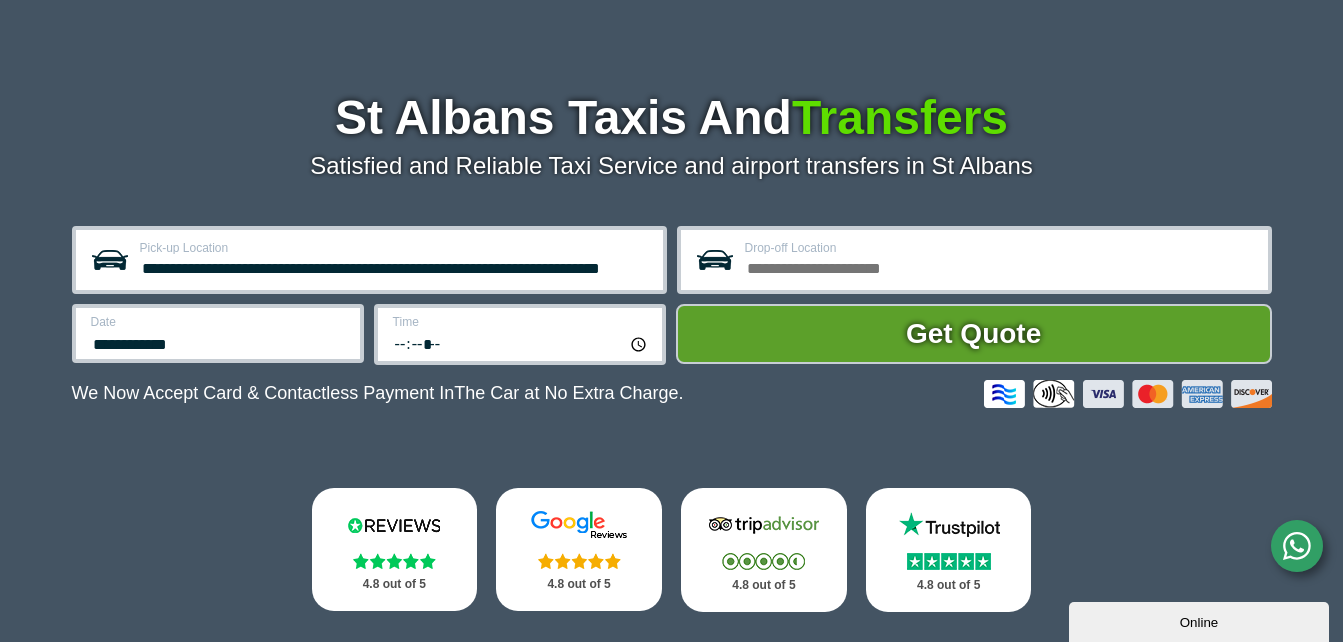 click on "Drop-off Location" at bounding box center (1000, 266) 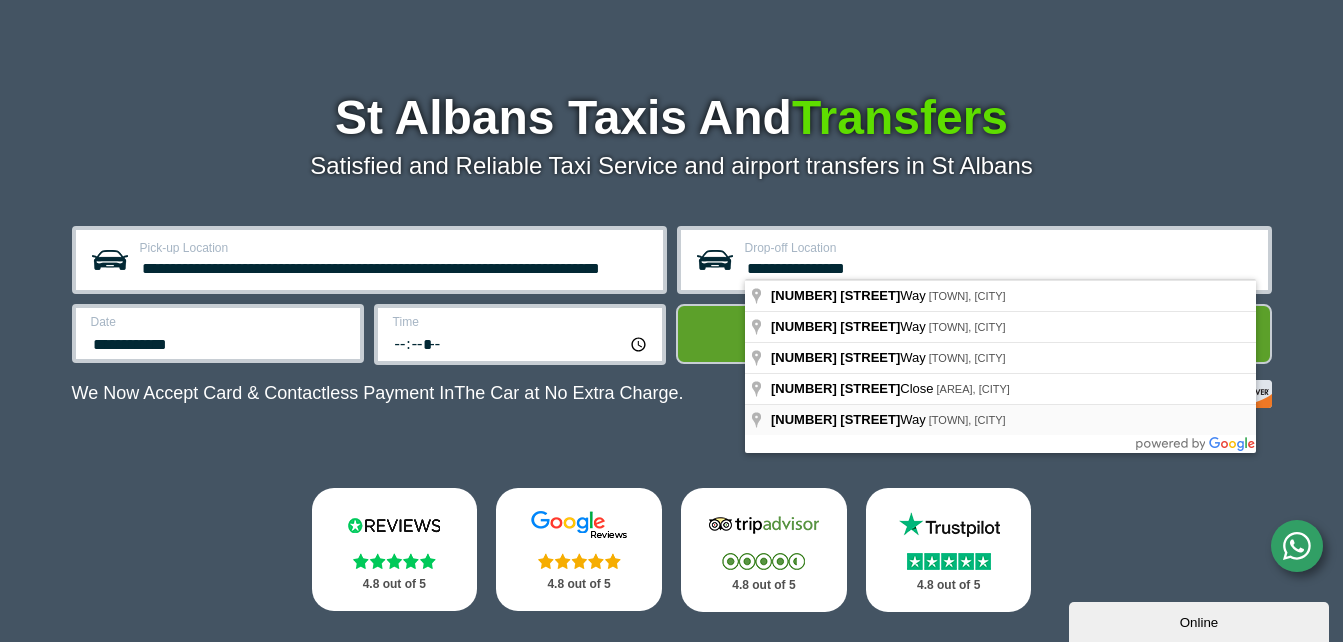 type on "**********" 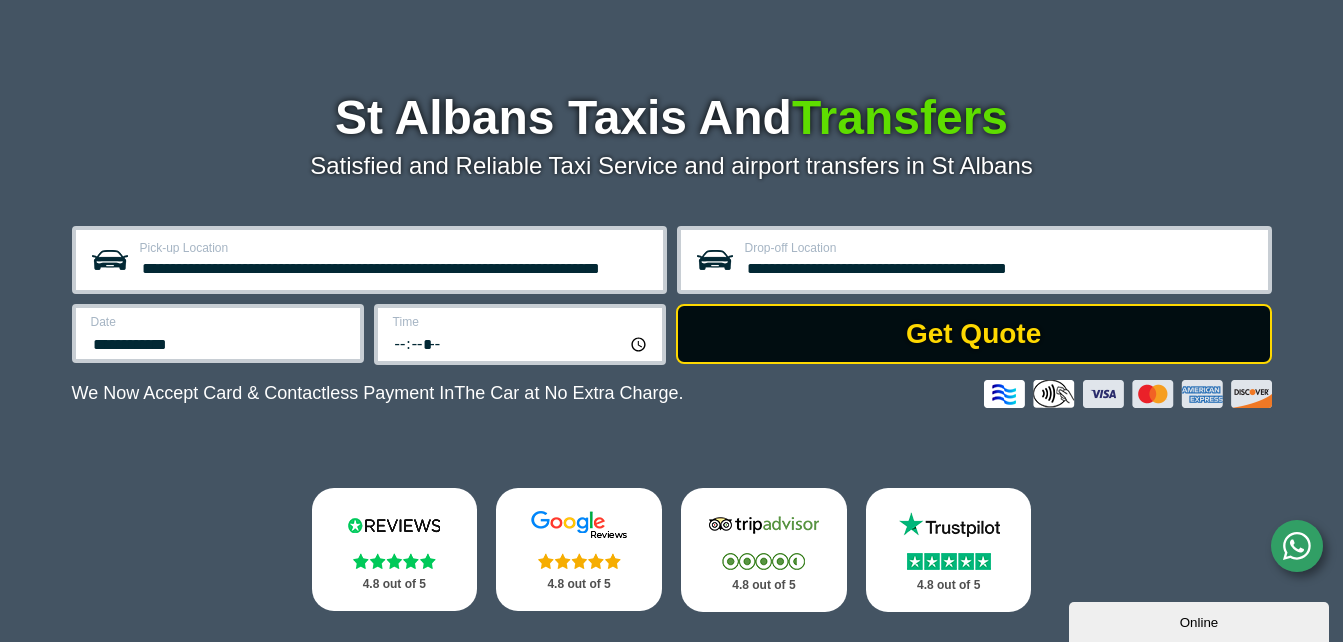 click on "Get Quote" at bounding box center (974, 334) 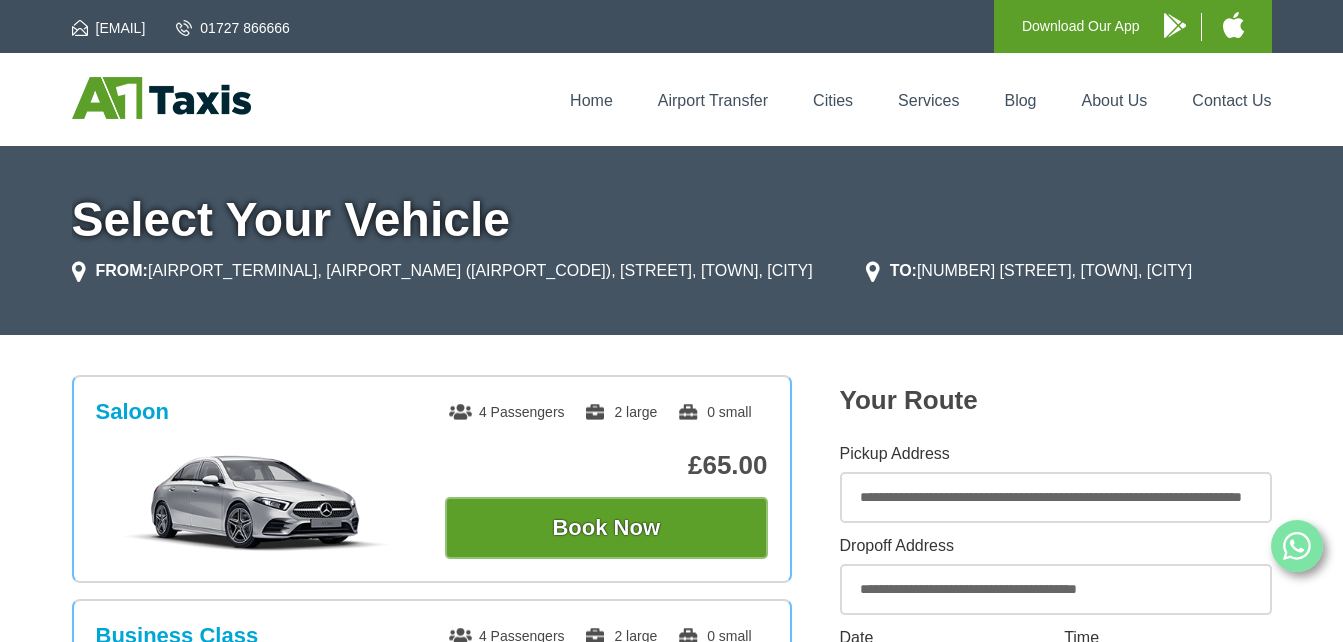 scroll, scrollTop: 0, scrollLeft: 0, axis: both 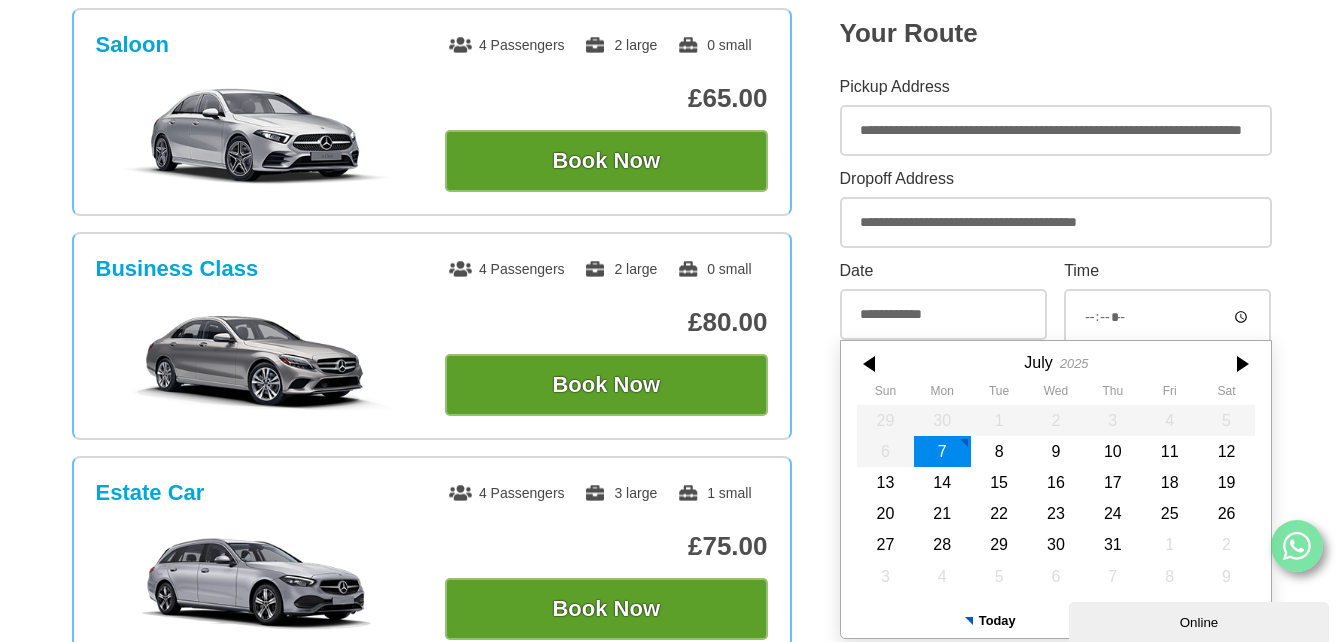 click on "**********" at bounding box center (943, 314) 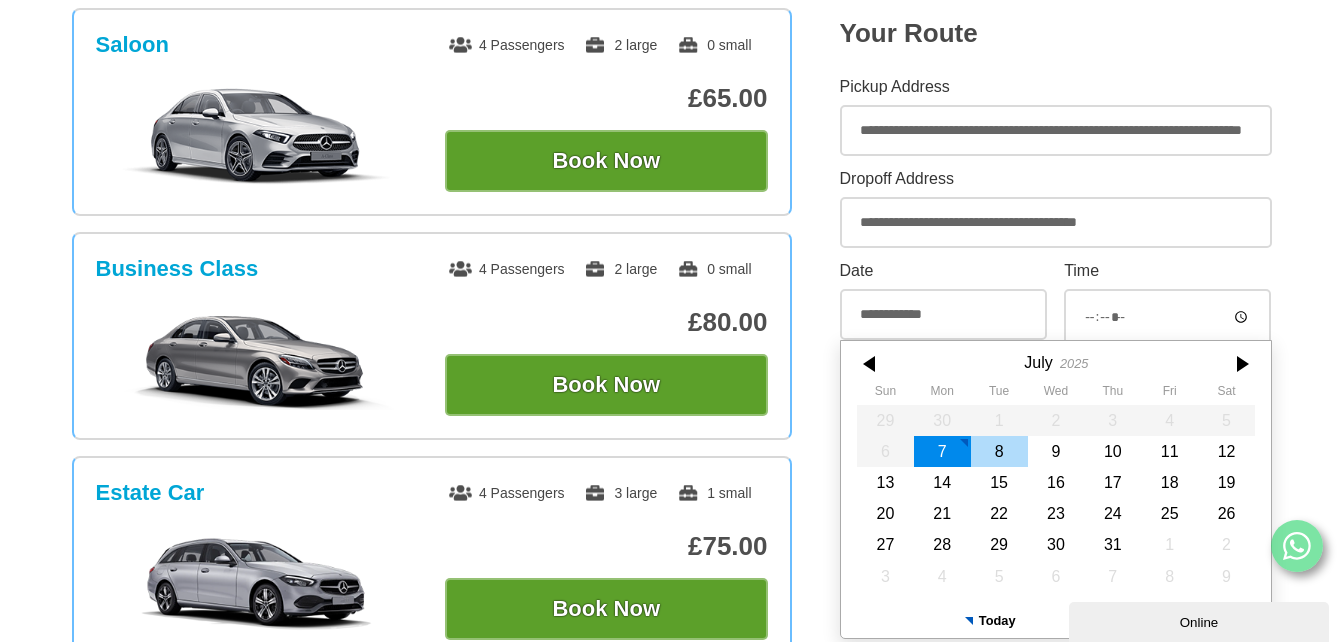 click on "8" at bounding box center [998, 451] 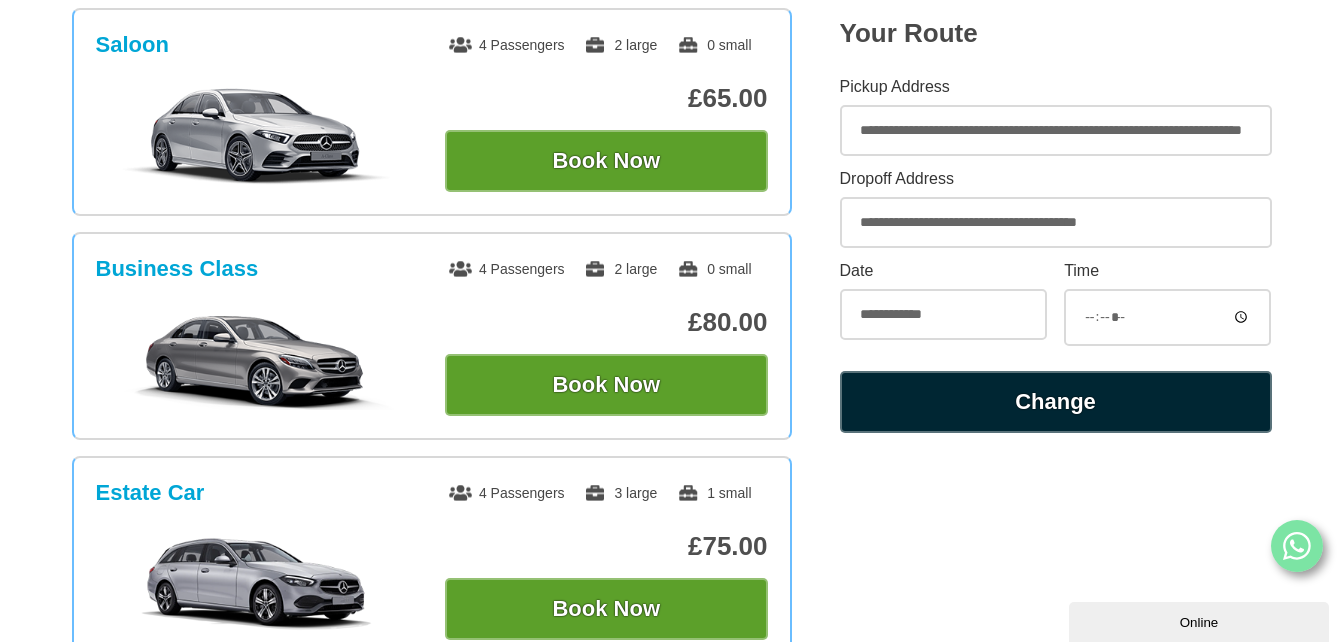 click on "Change" at bounding box center [1056, 402] 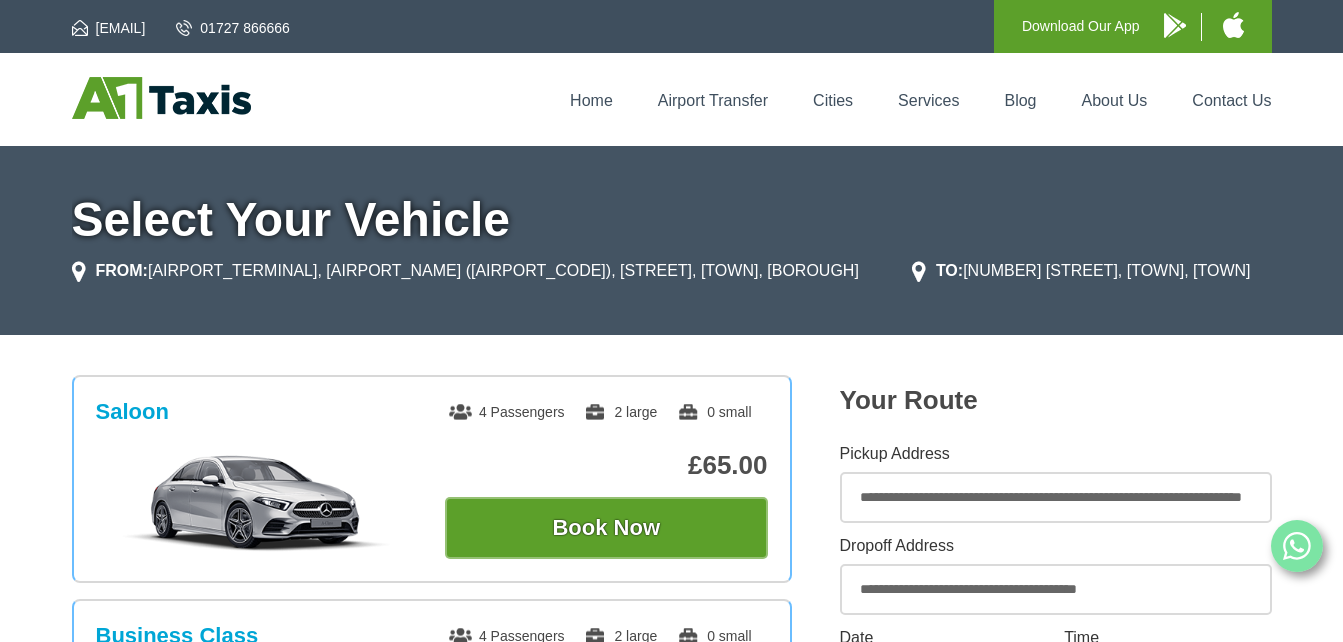 scroll, scrollTop: 0, scrollLeft: 0, axis: both 